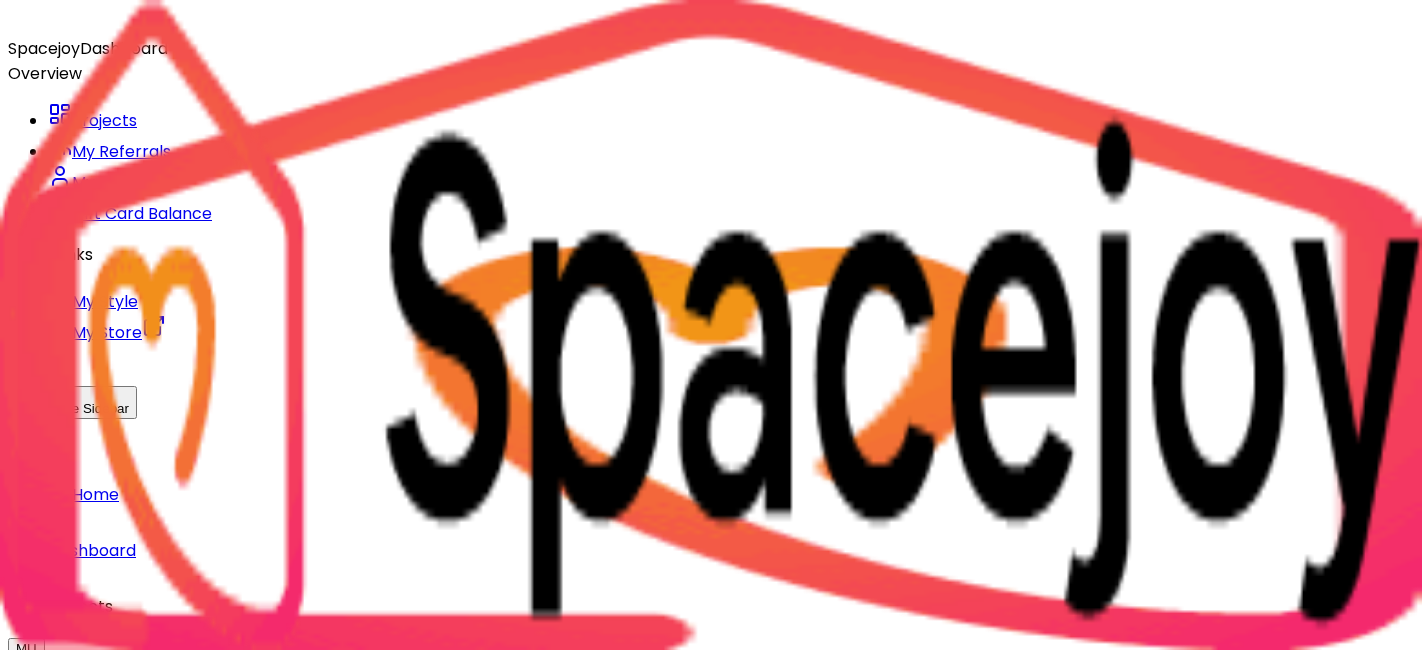 scroll, scrollTop: 0, scrollLeft: 0, axis: both 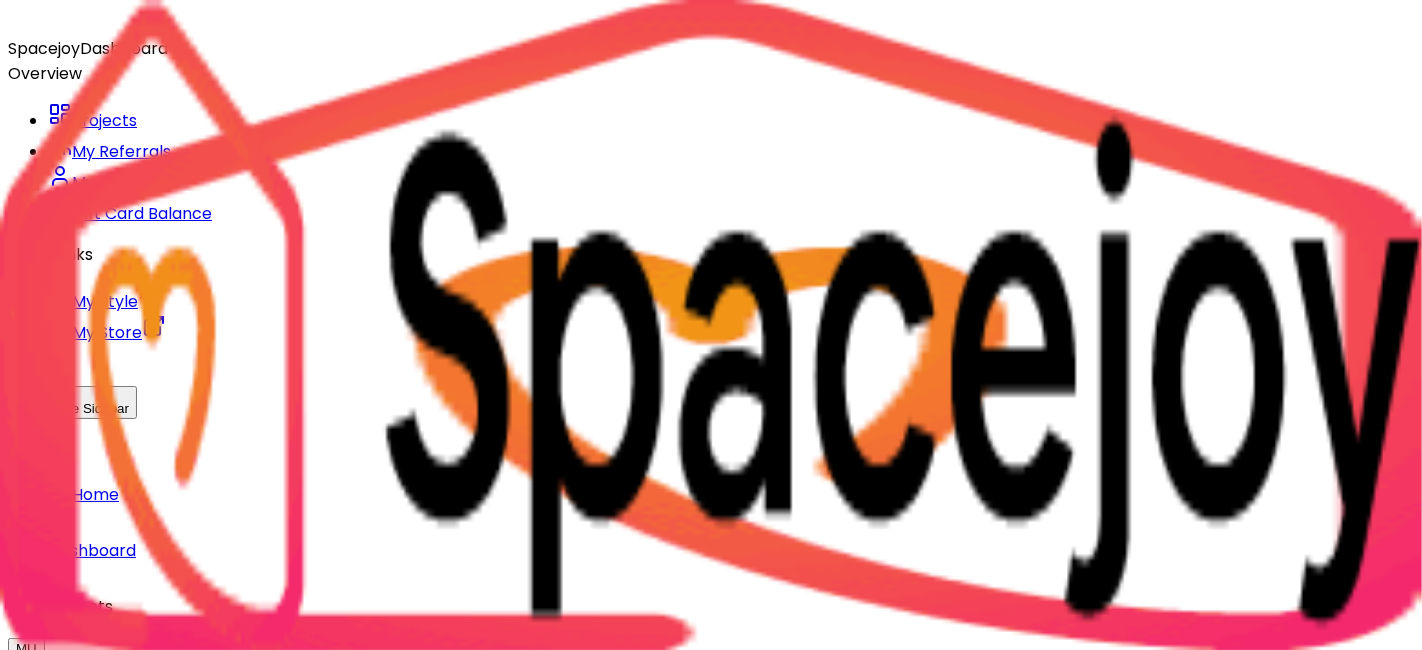 click on "Bedroom 5 design - Girls' Bedroom" at bounding box center (731, 866) 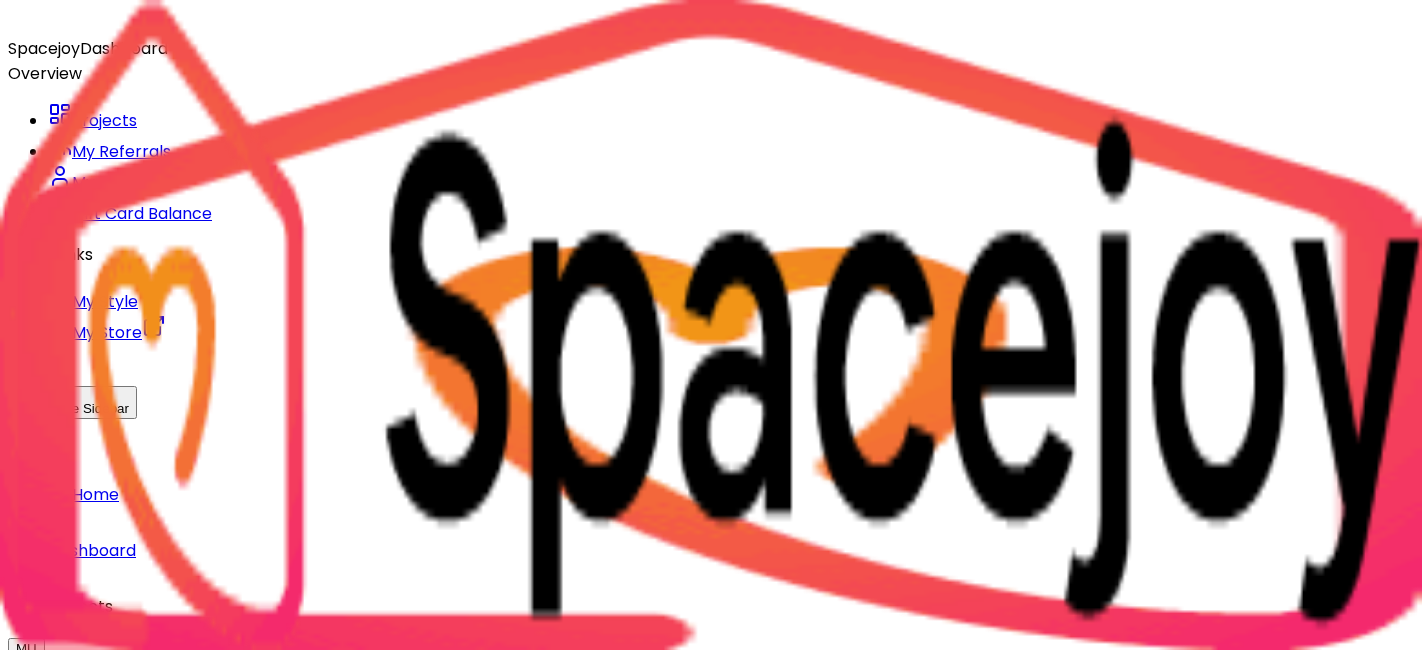 scroll, scrollTop: 0, scrollLeft: 0, axis: both 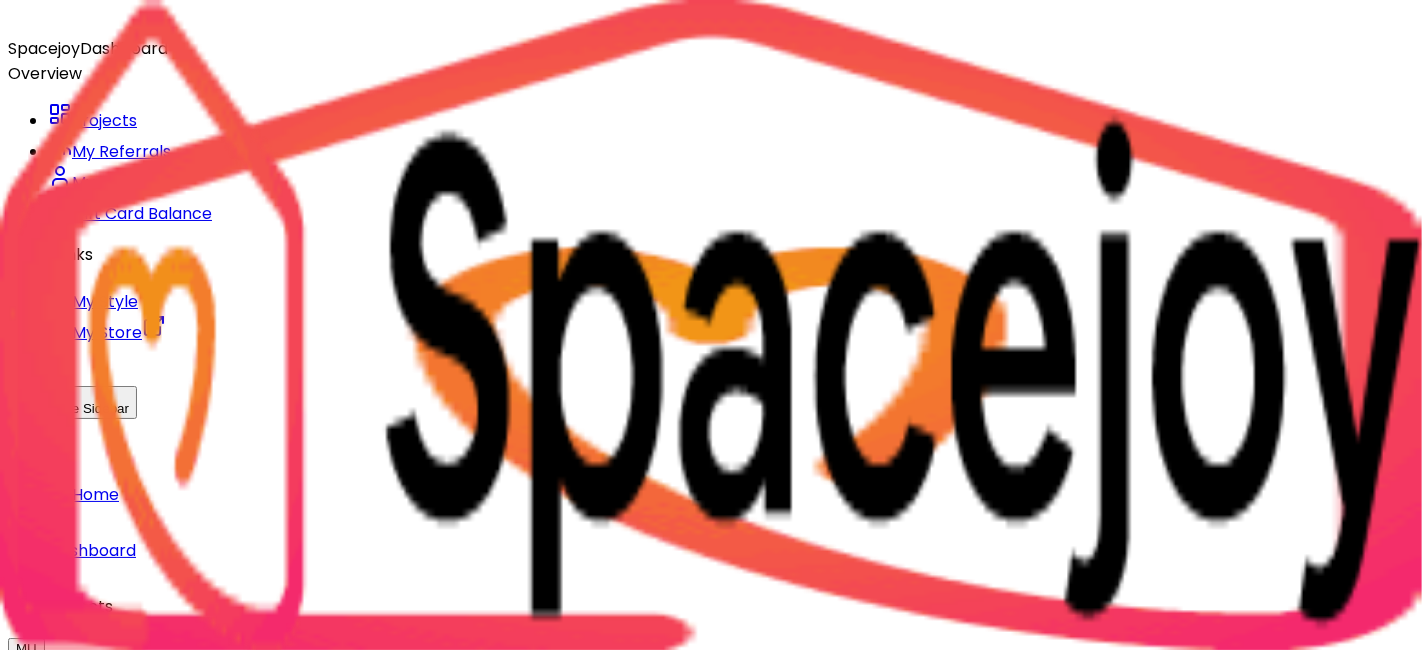click at bounding box center [711, 1212] 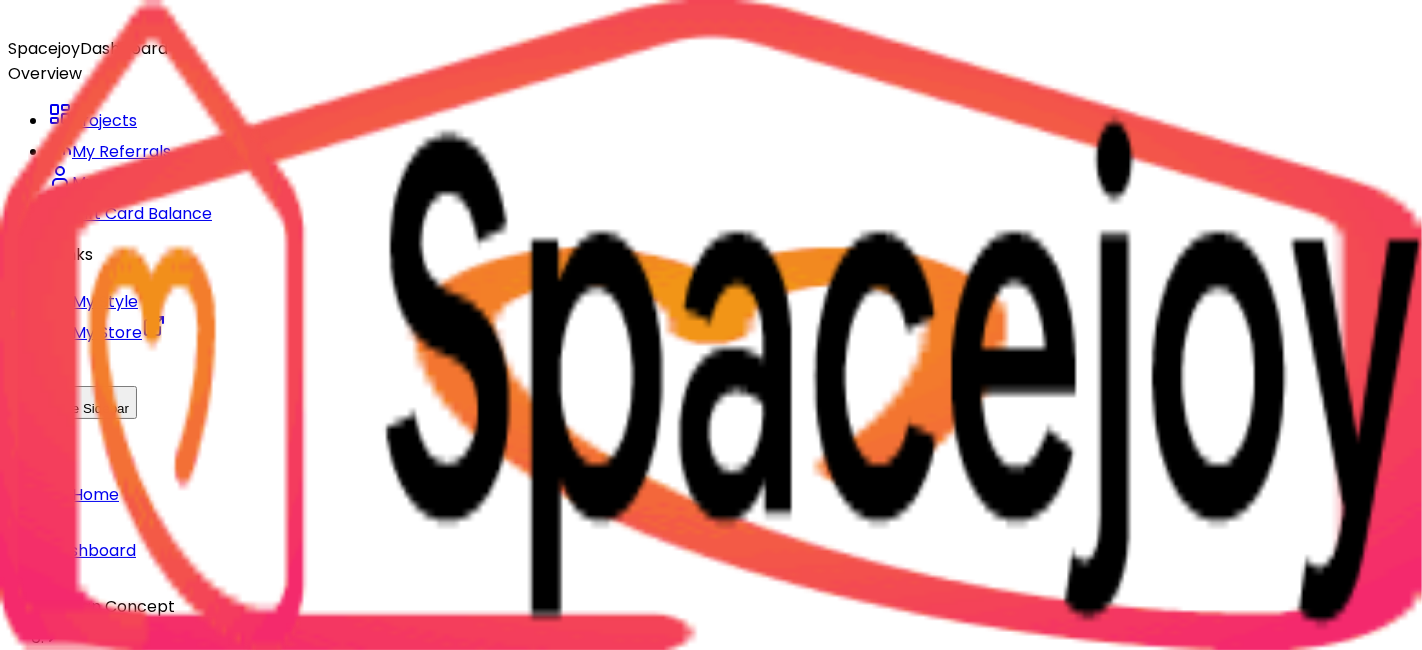 scroll, scrollTop: 190, scrollLeft: 0, axis: vertical 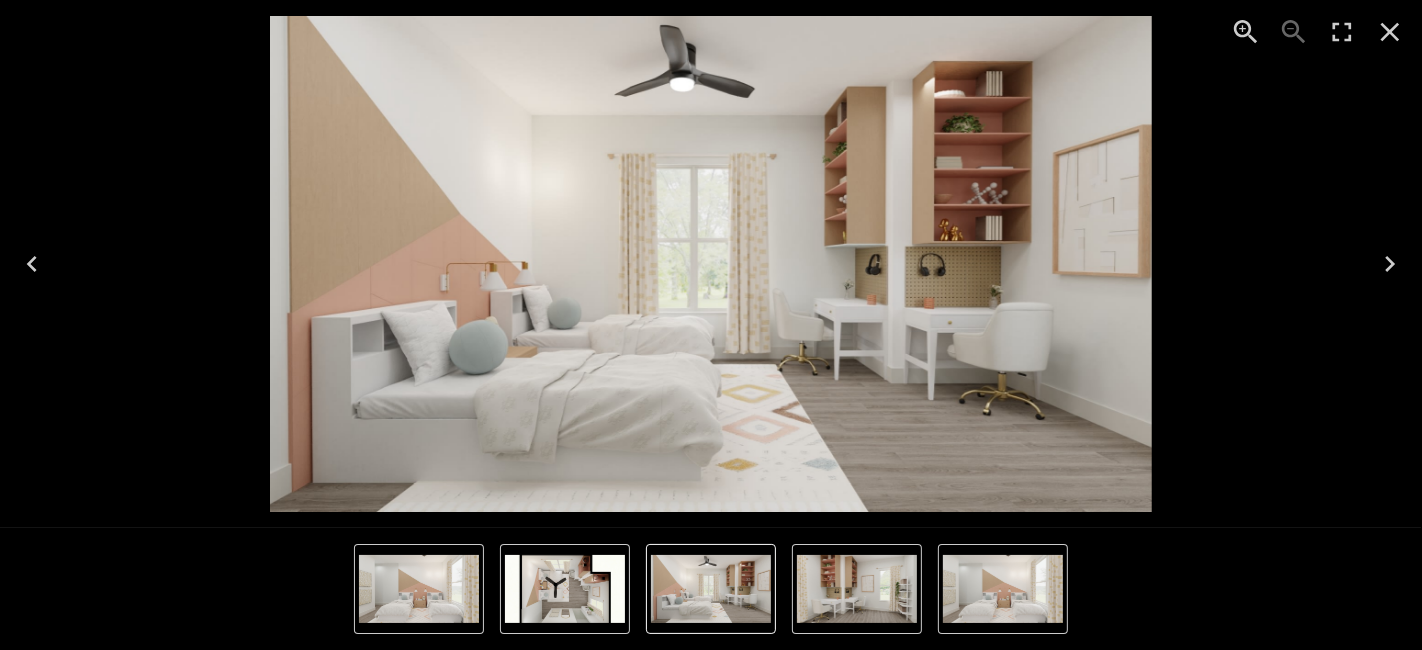click at bounding box center [1390, 264] 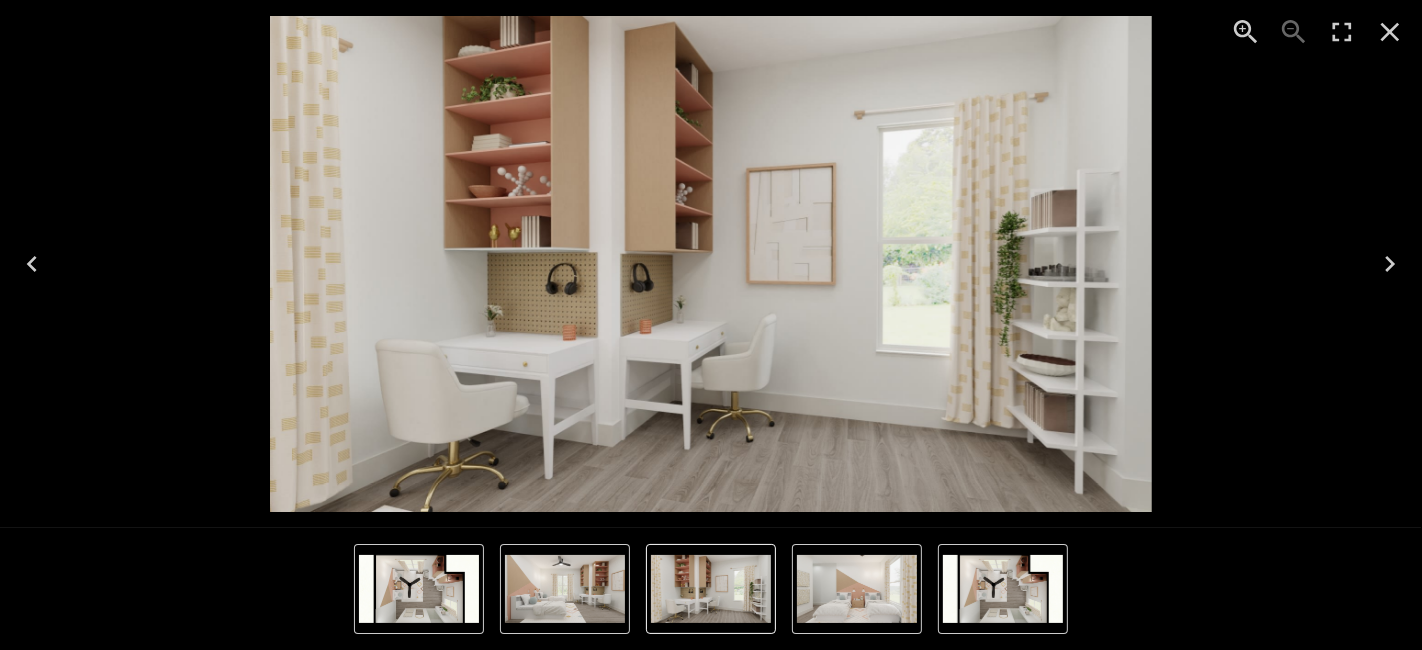 click at bounding box center [1390, 264] 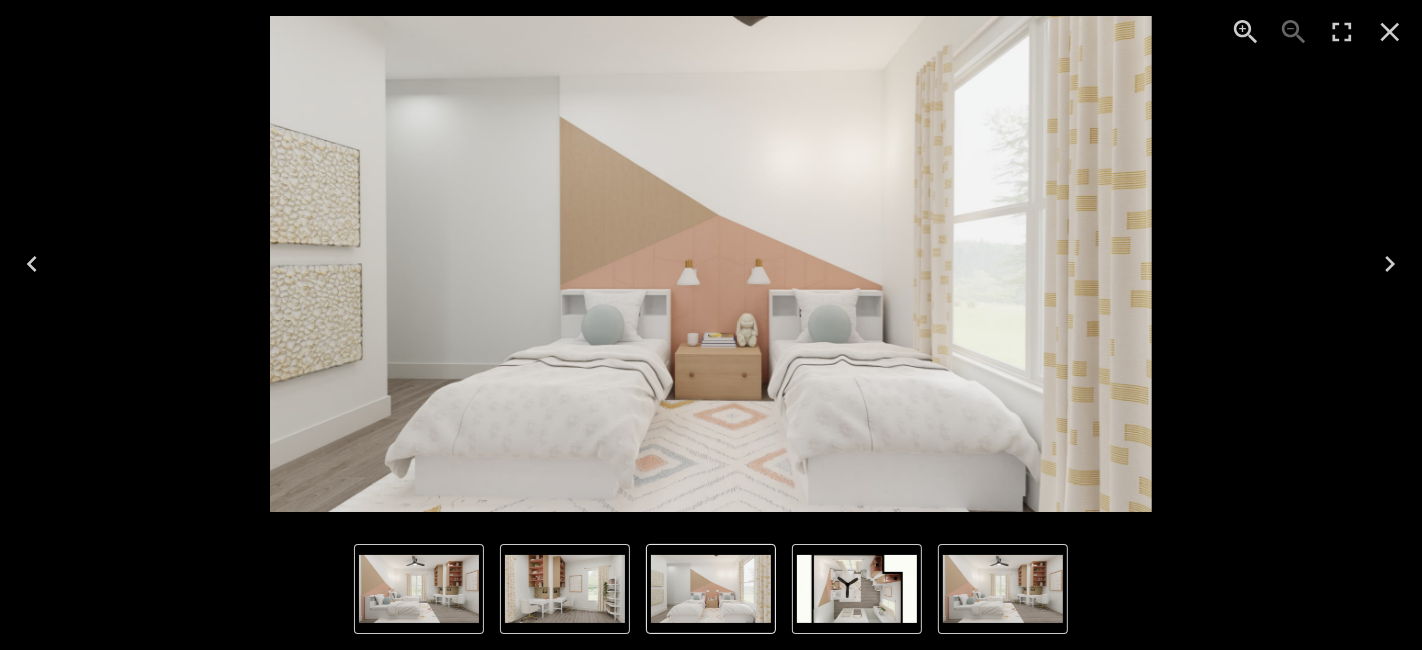 click at bounding box center [1390, 264] 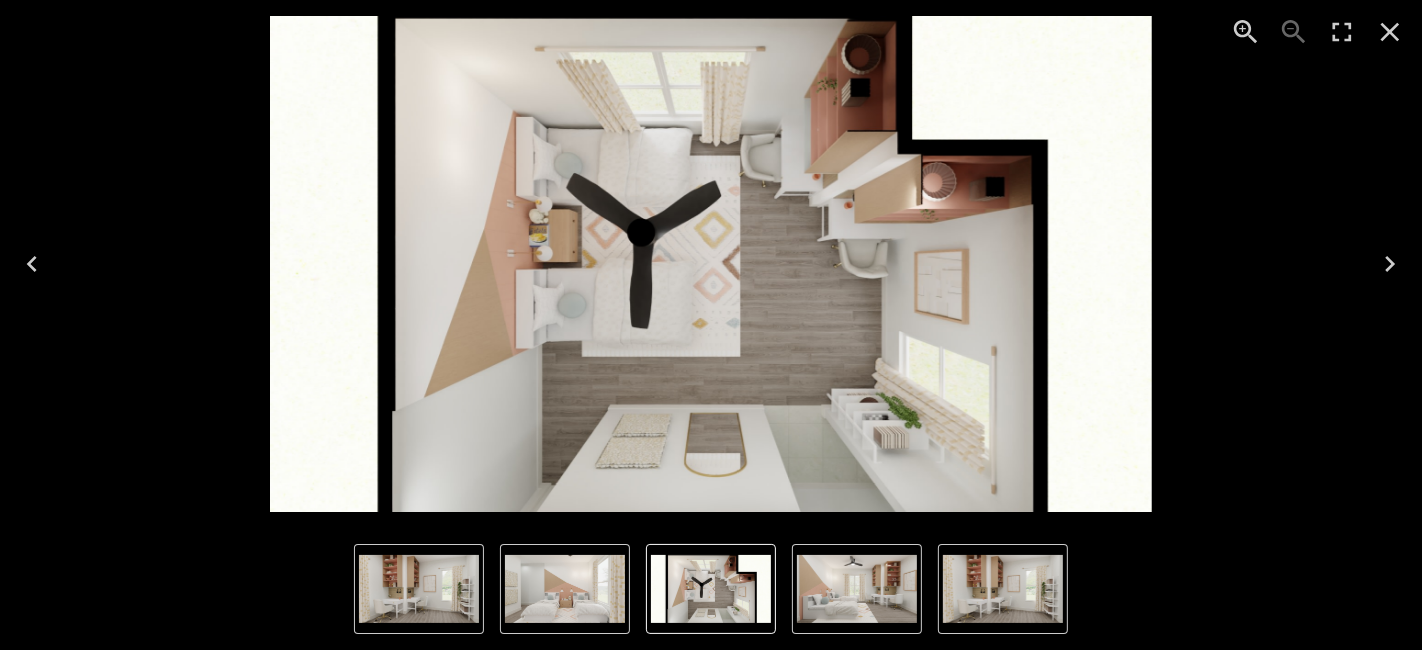 click at bounding box center [1390, 264] 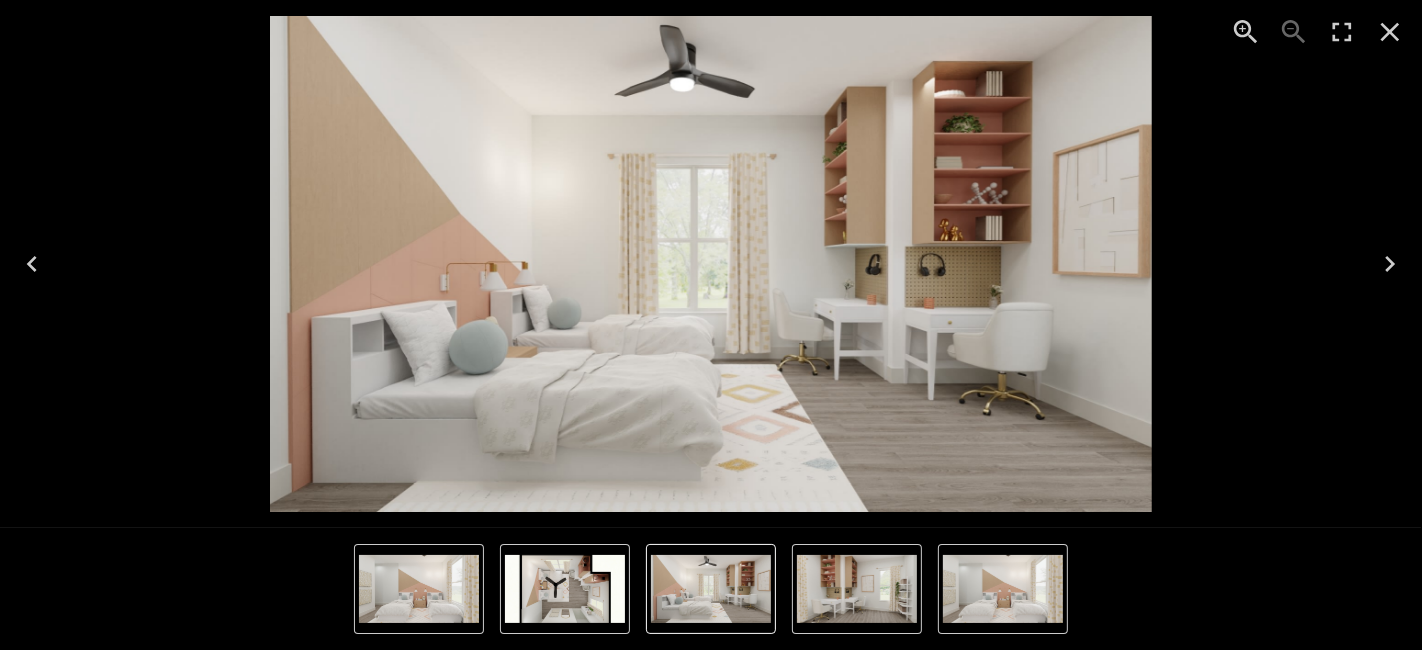click at bounding box center [1390, 264] 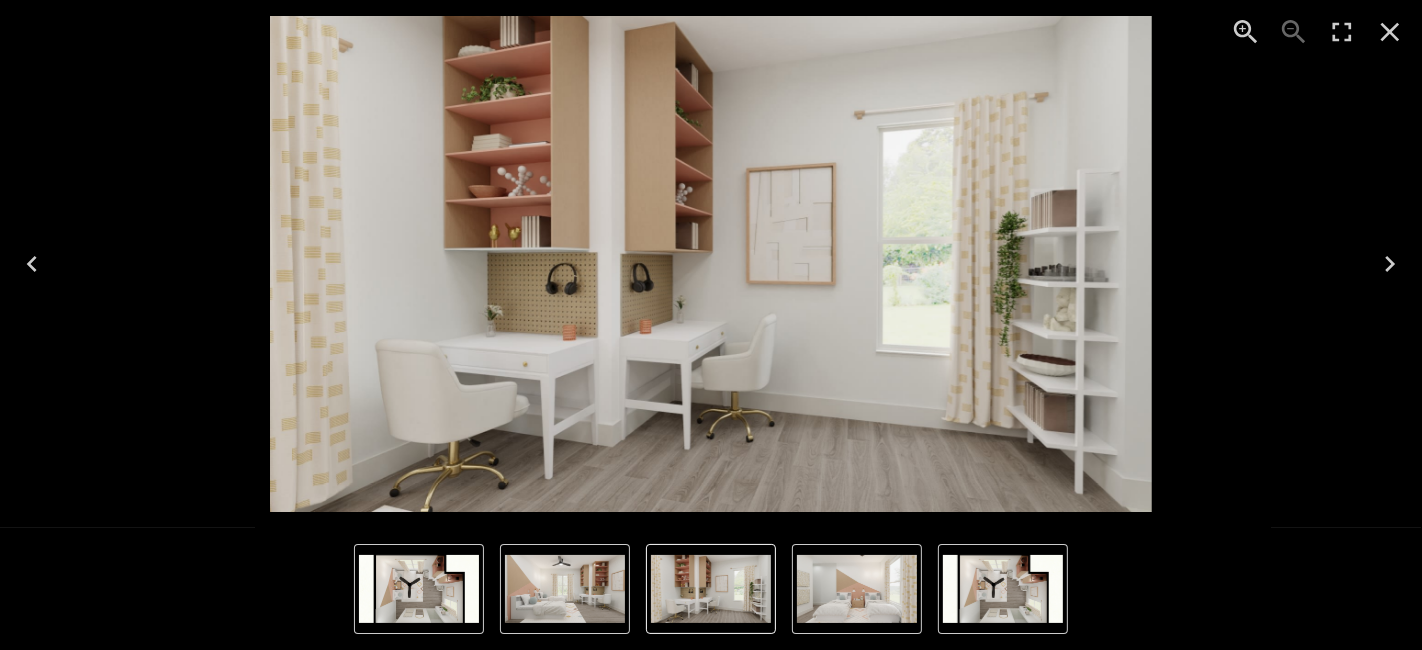click at bounding box center [1390, 264] 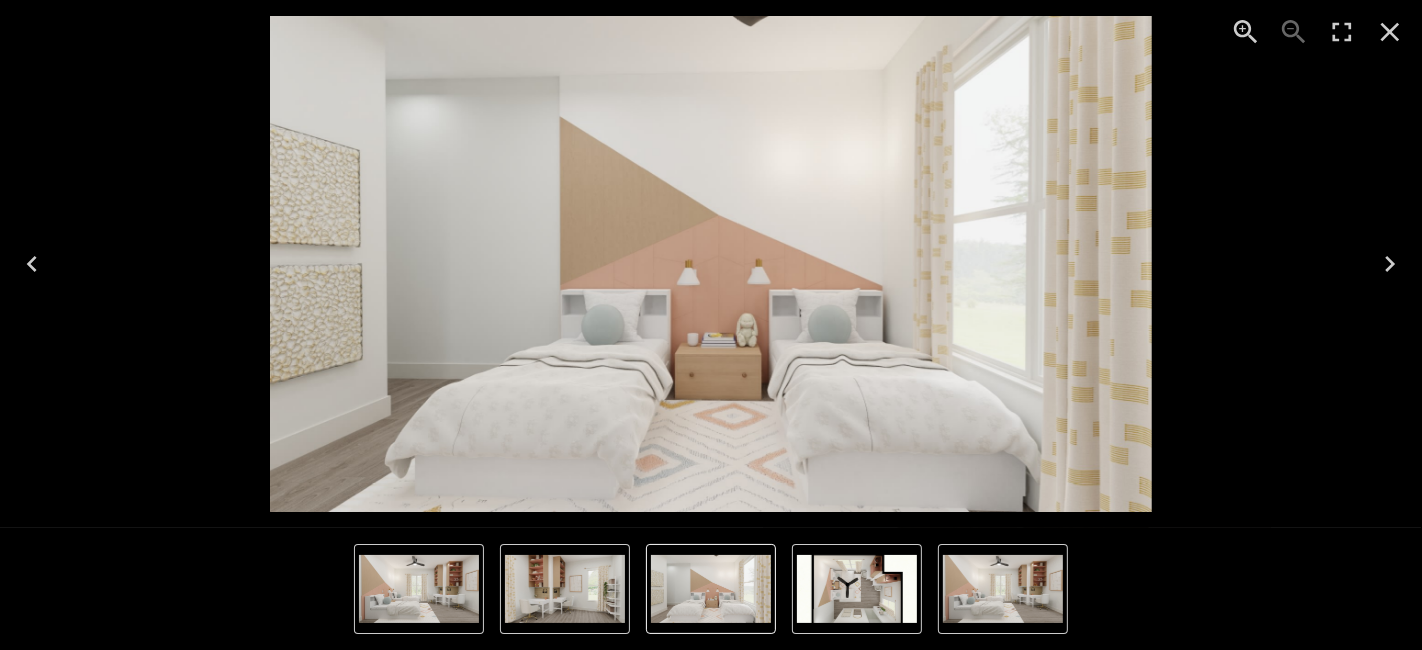 click at bounding box center (1390, 264) 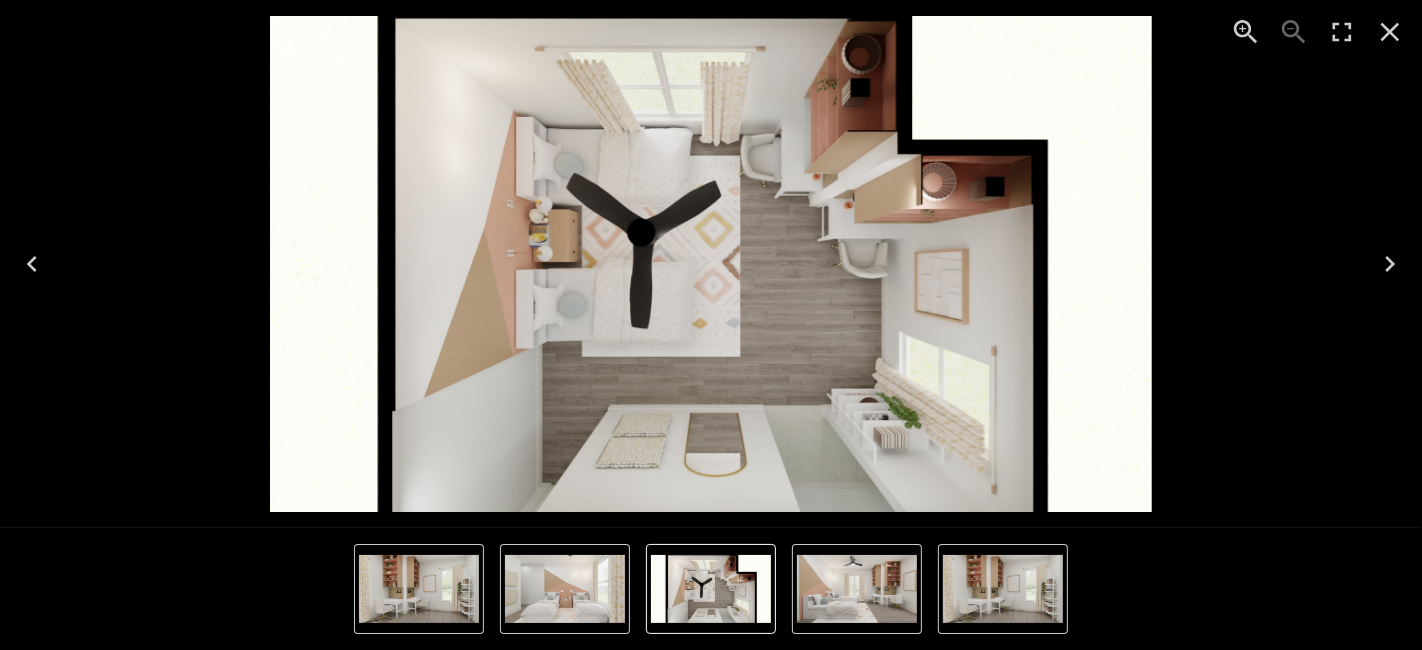 click at bounding box center (711, 264) 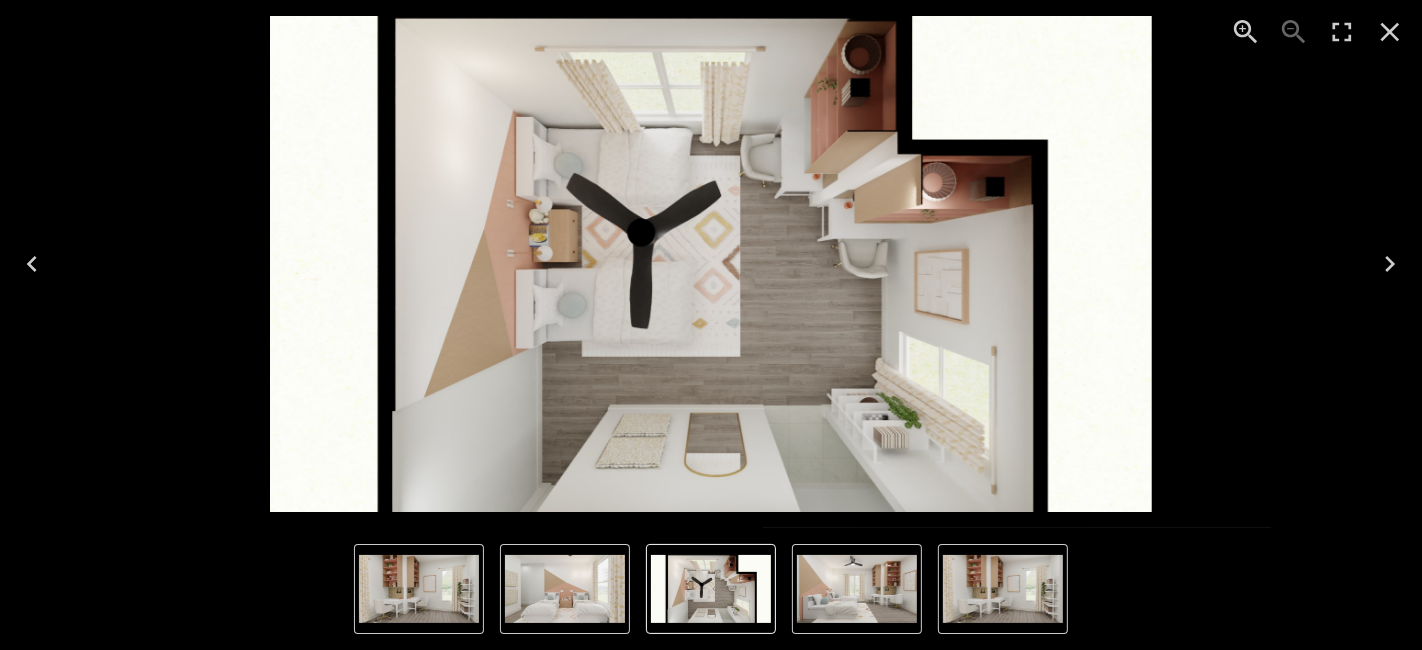 click at bounding box center (1390, 32) 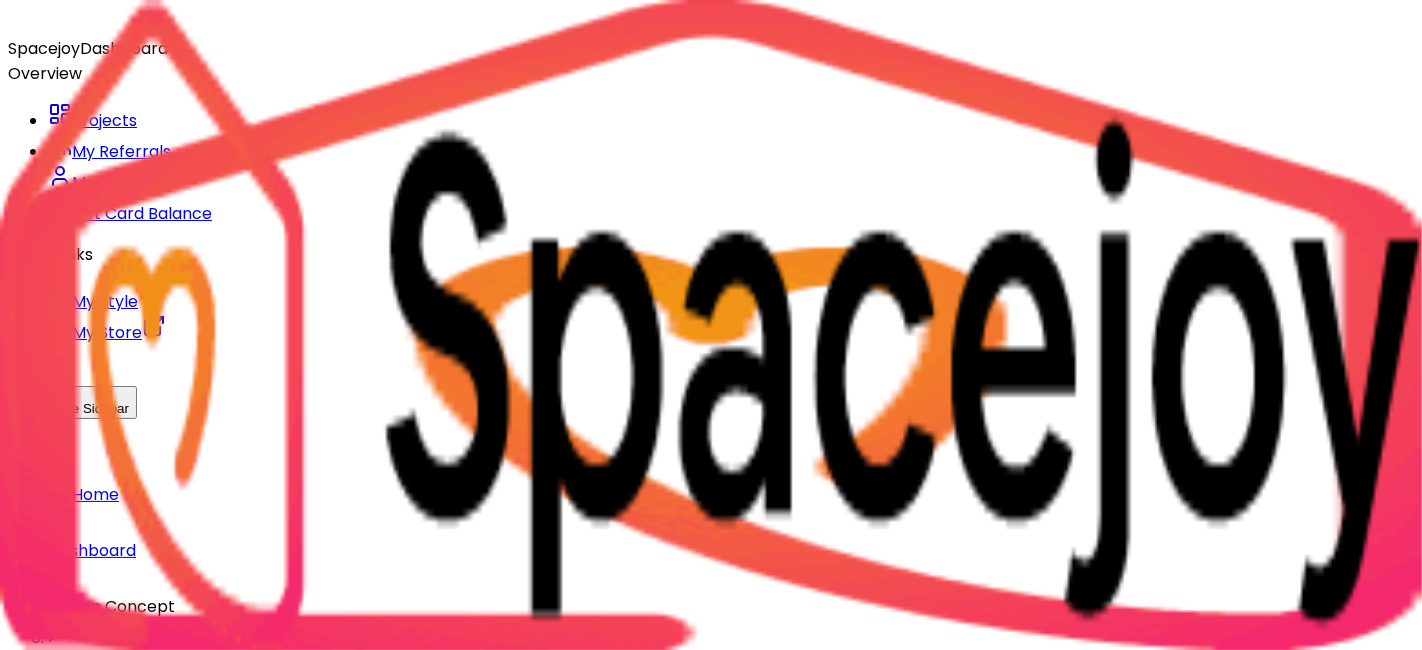 click at bounding box center [28, 787] 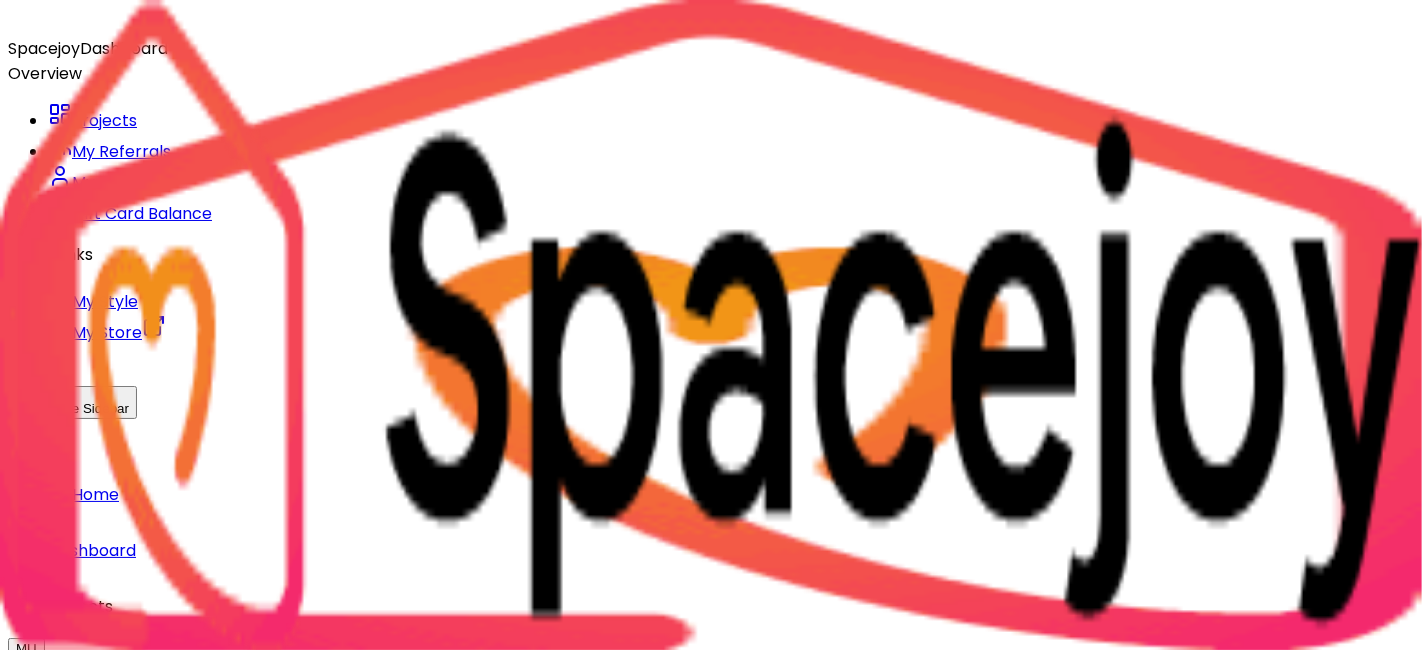 click at bounding box center [28, 675] 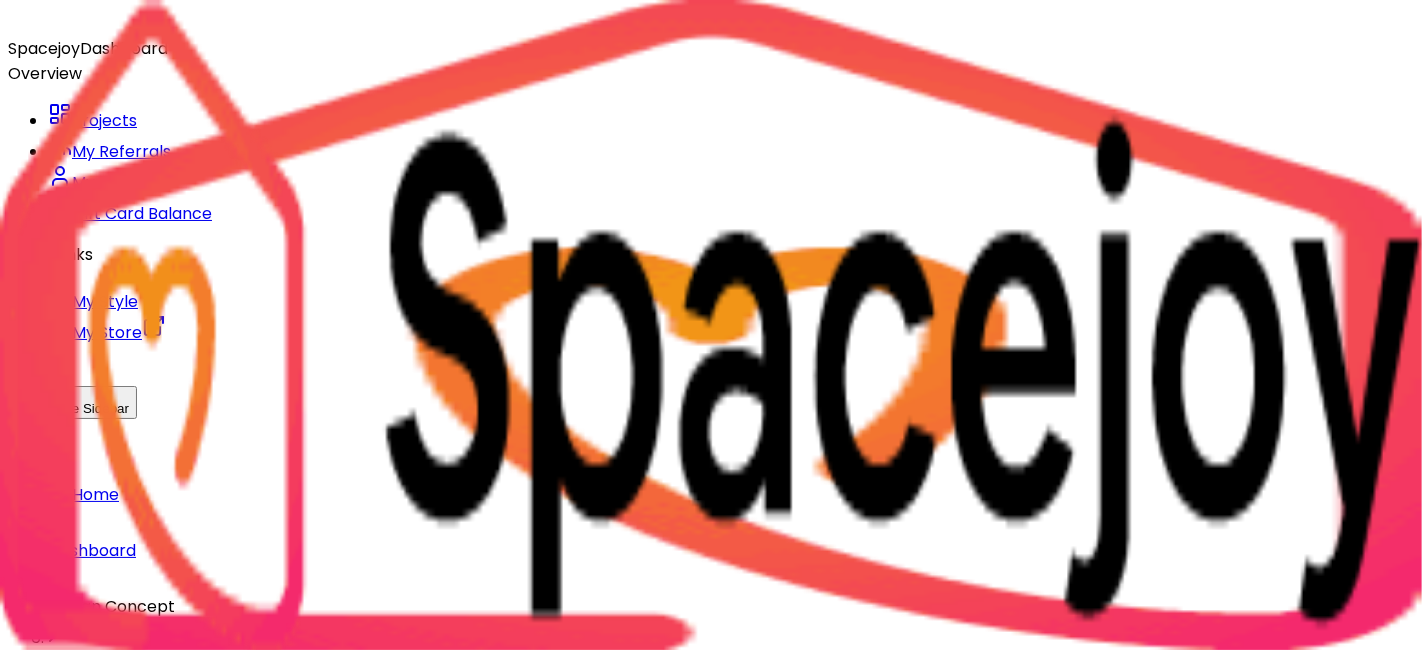 scroll, scrollTop: 103, scrollLeft: 0, axis: vertical 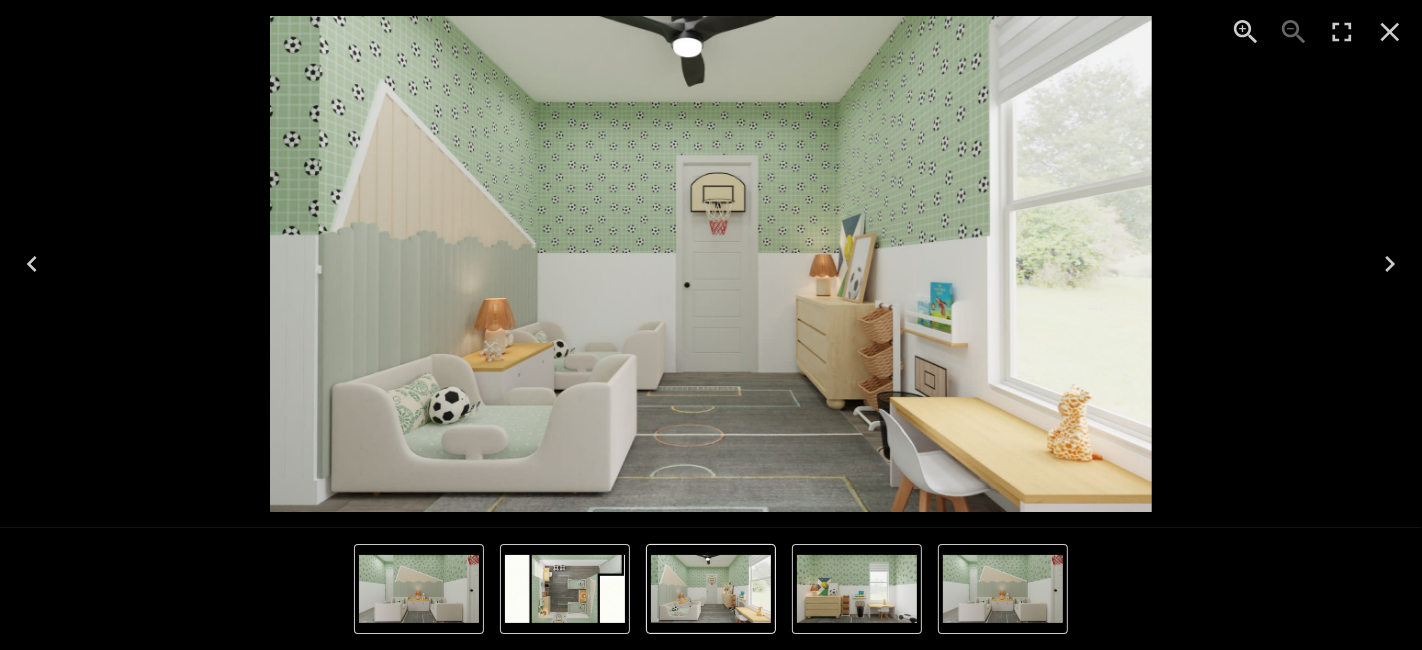 click at bounding box center [1390, 264] 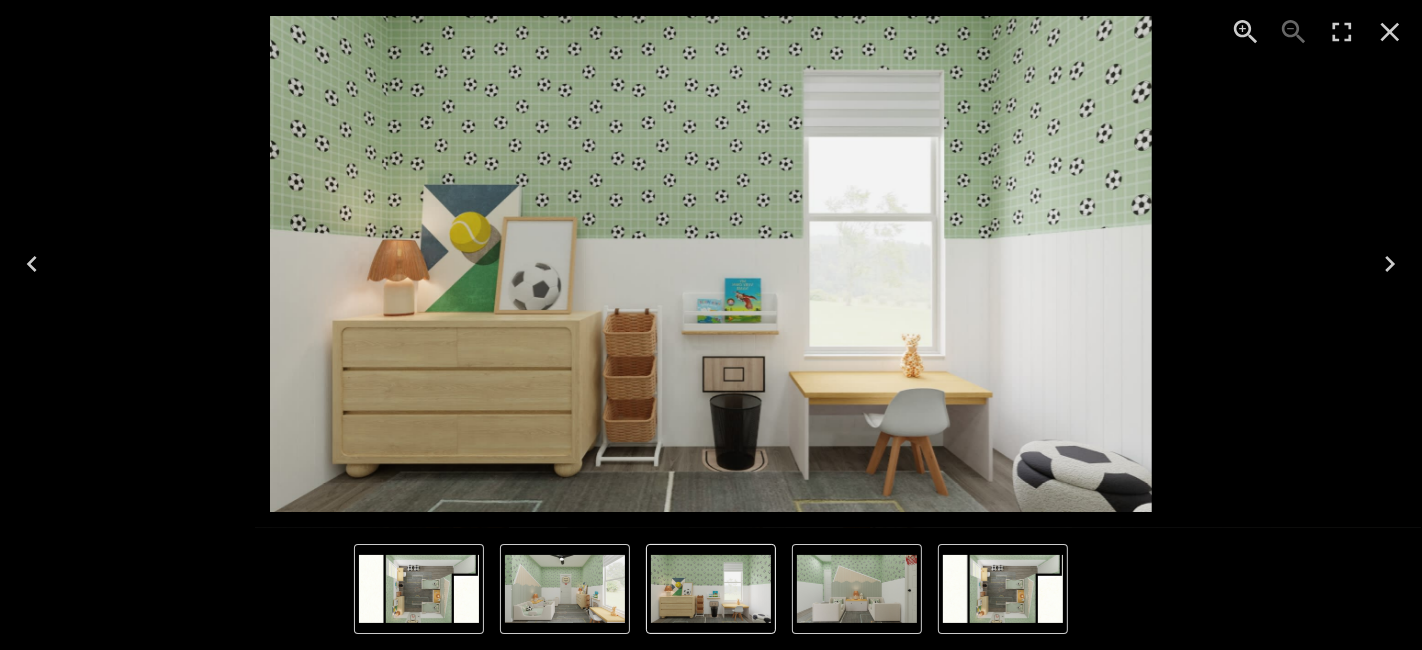 click at bounding box center (32, 264) 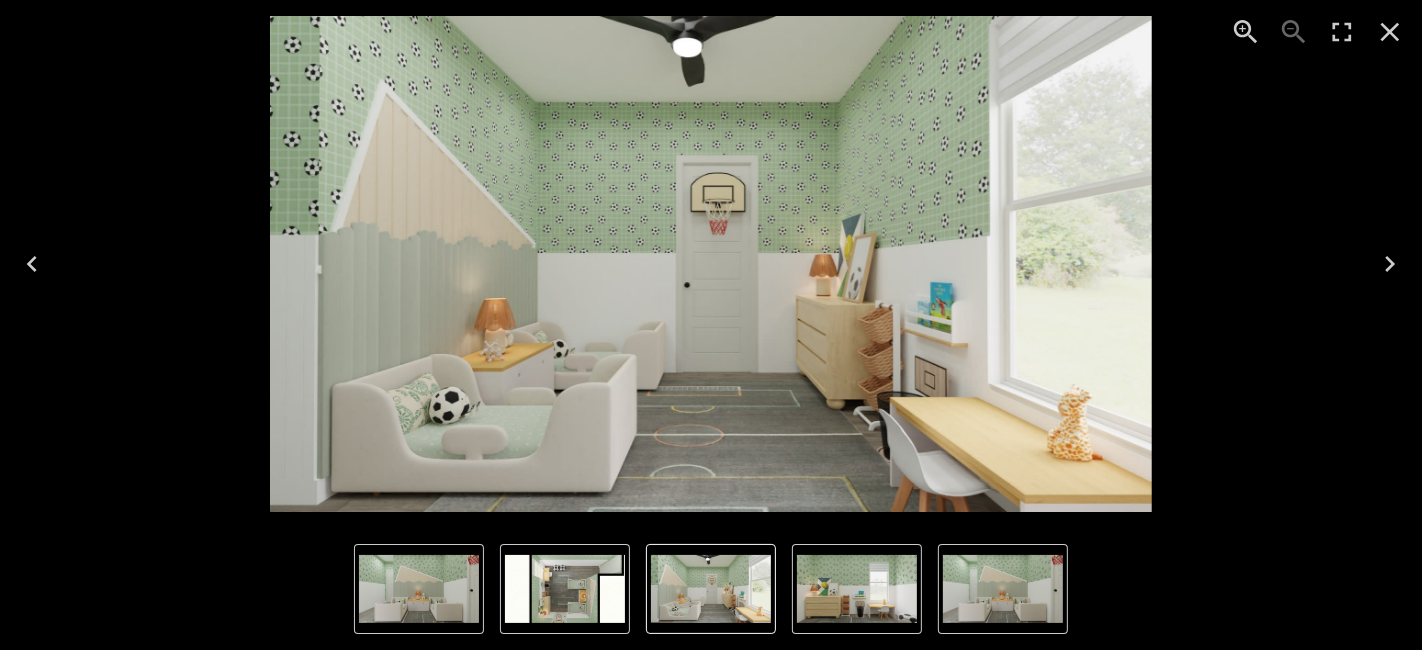 click at bounding box center [1390, 264] 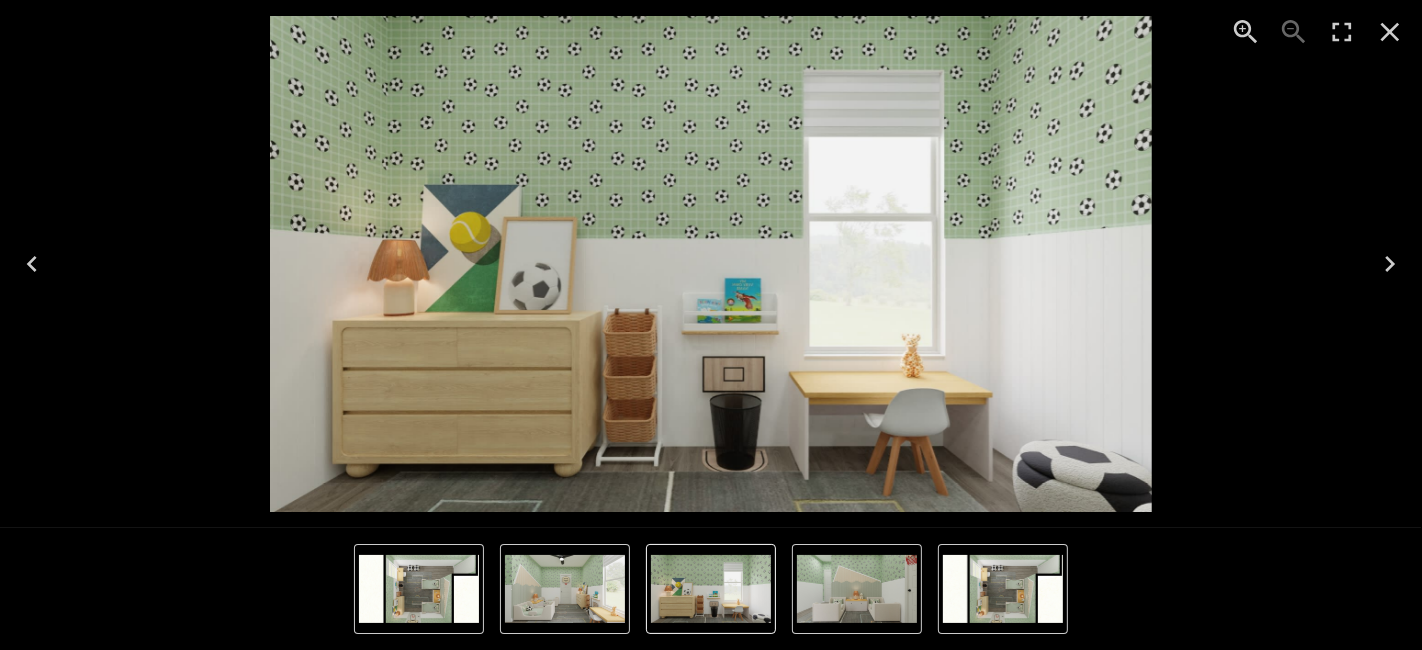 click at bounding box center (1390, 264) 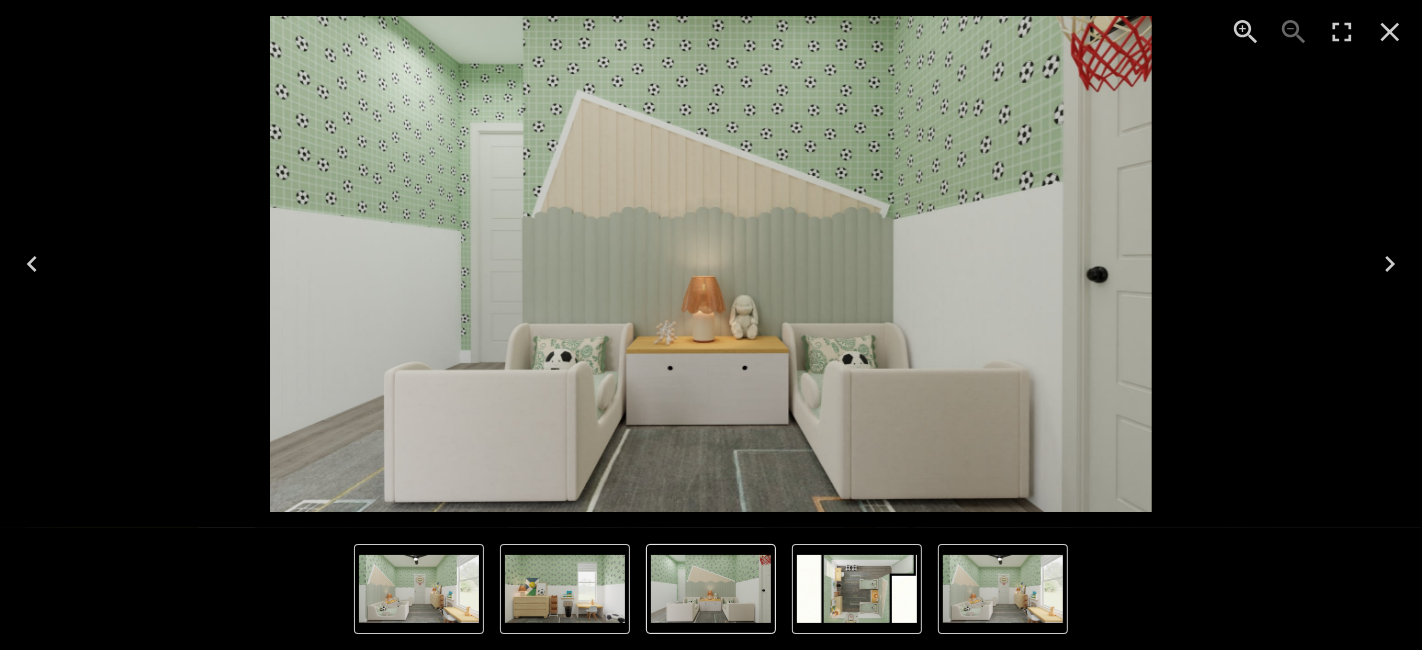 click at bounding box center [1390, 264] 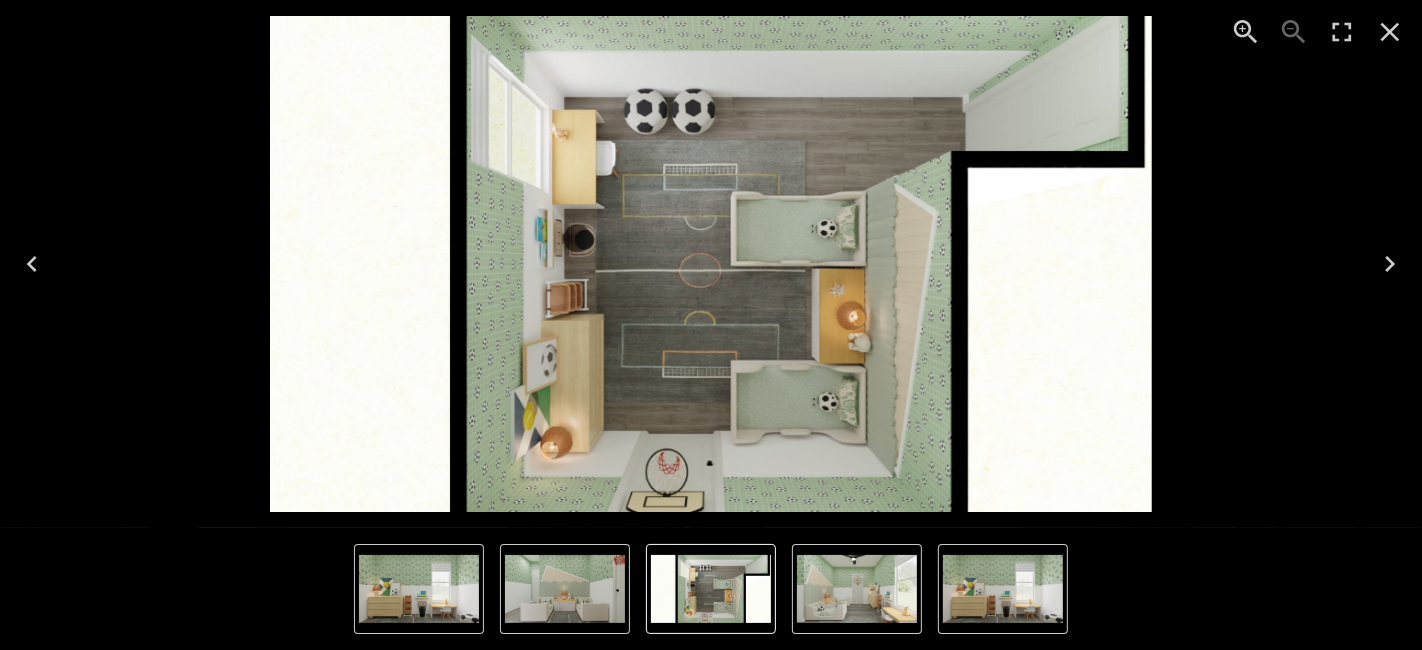 click at bounding box center (1390, 32) 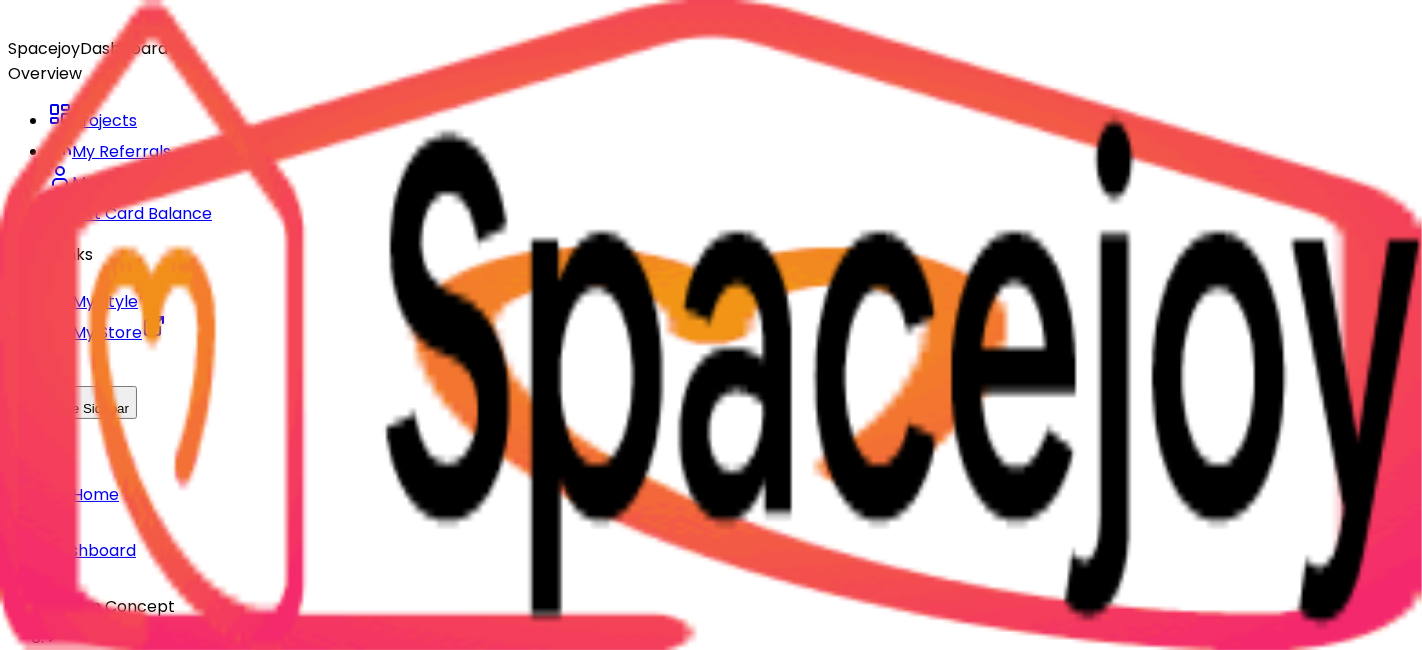 click at bounding box center (28, 787) 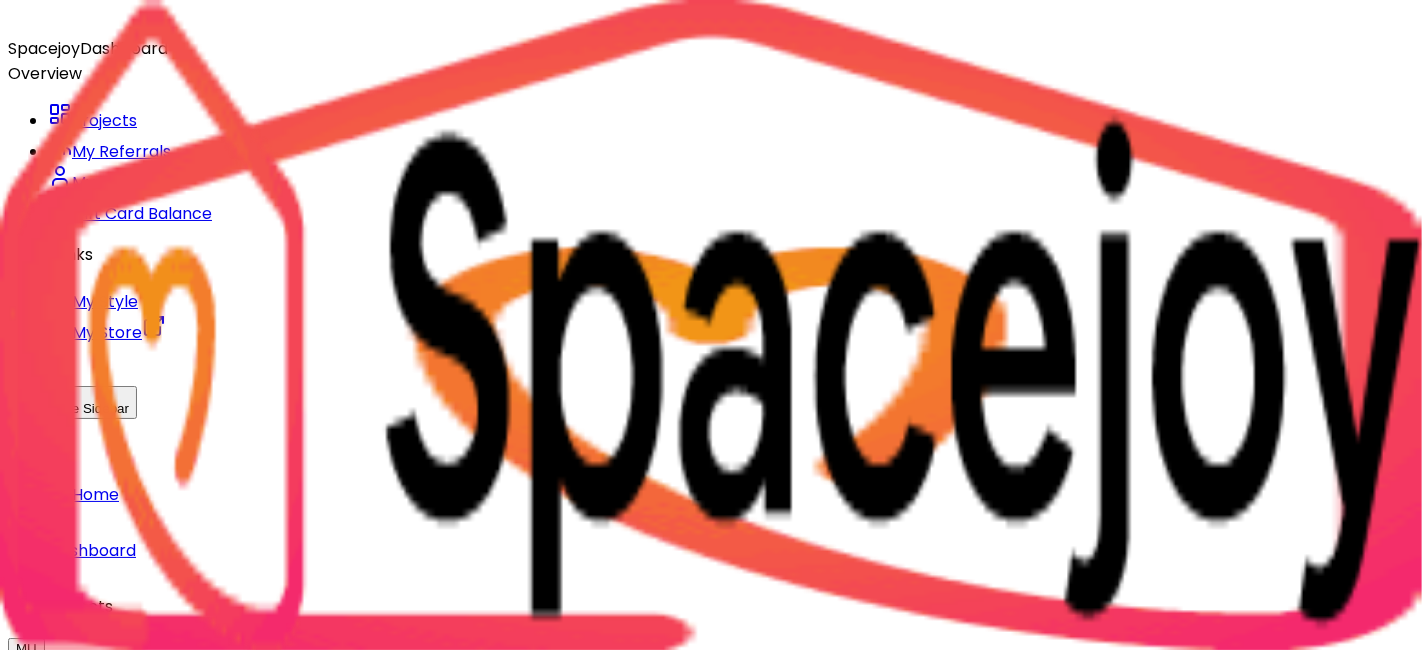 click at bounding box center (28, 675) 